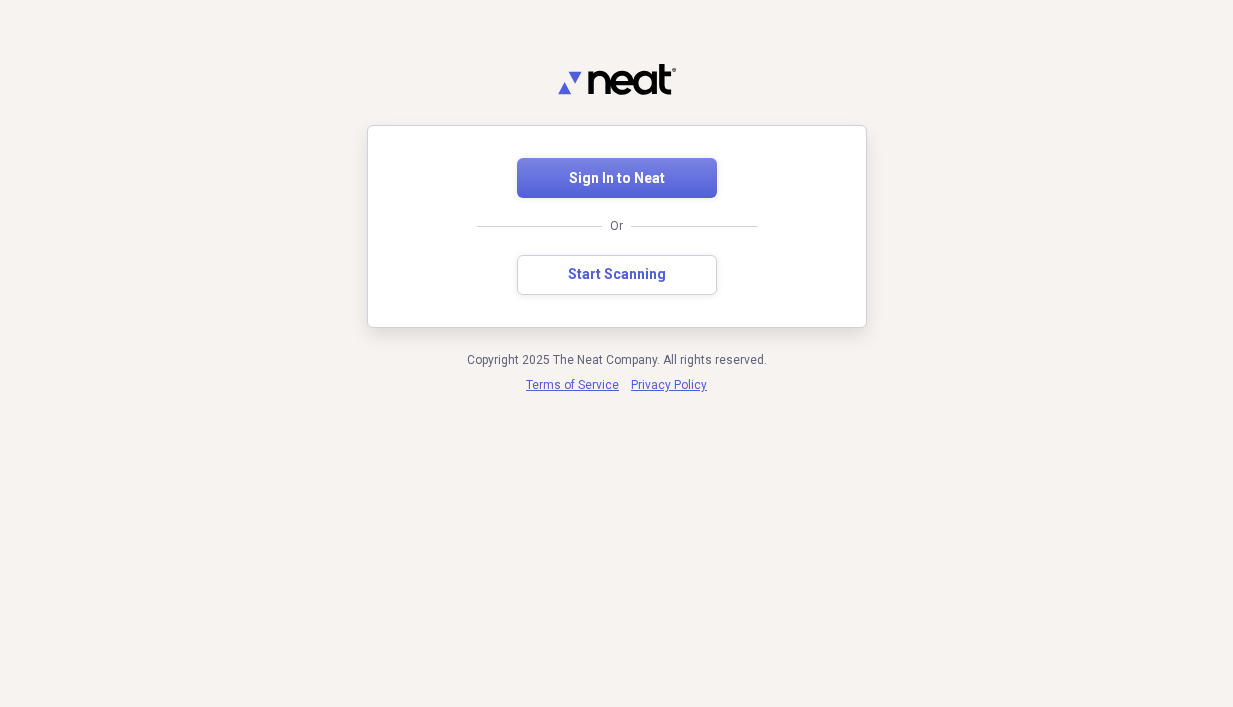scroll, scrollTop: 0, scrollLeft: 0, axis: both 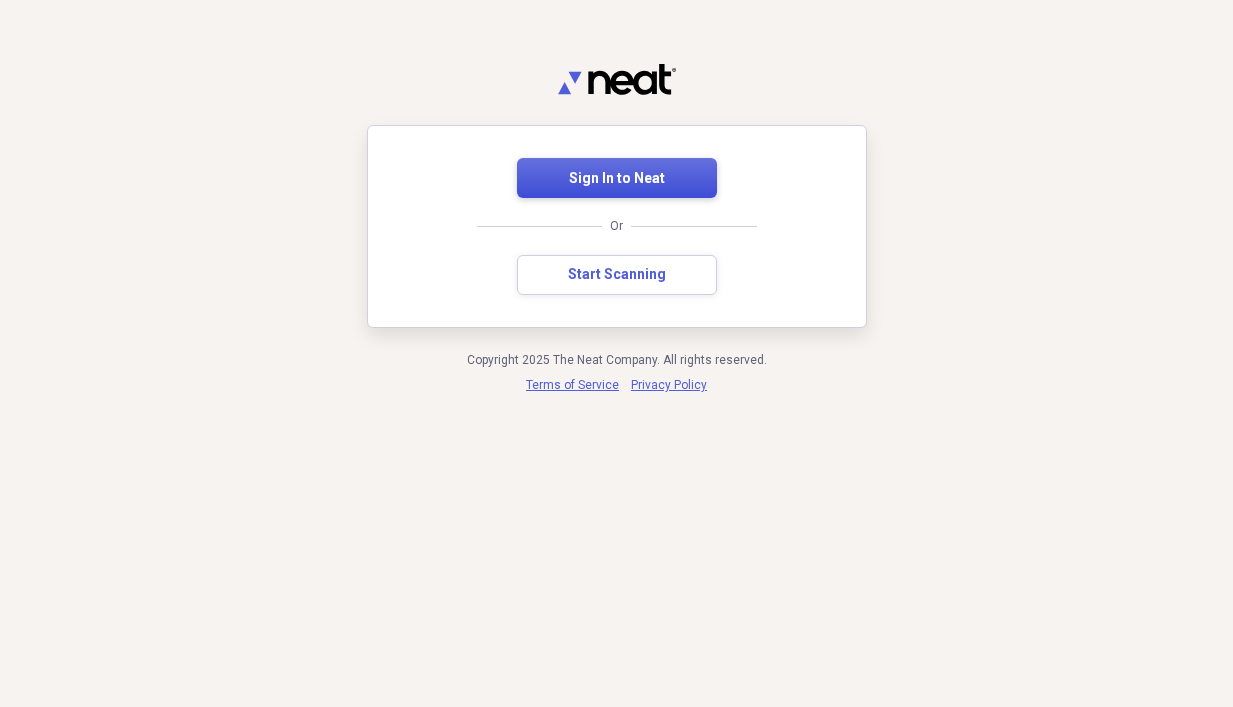click on "Sign In to Neat" at bounding box center [617, 179] 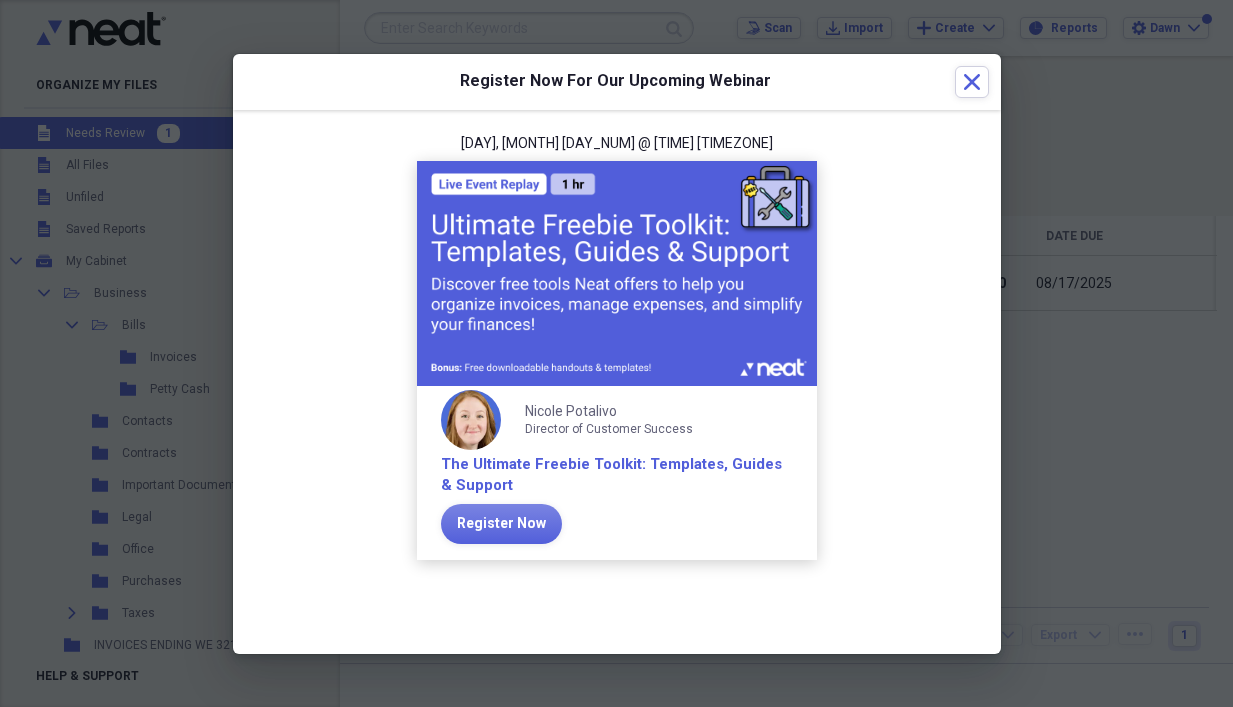 click on "Register Now For Our Upcoming Webinar Close" at bounding box center [617, 82] 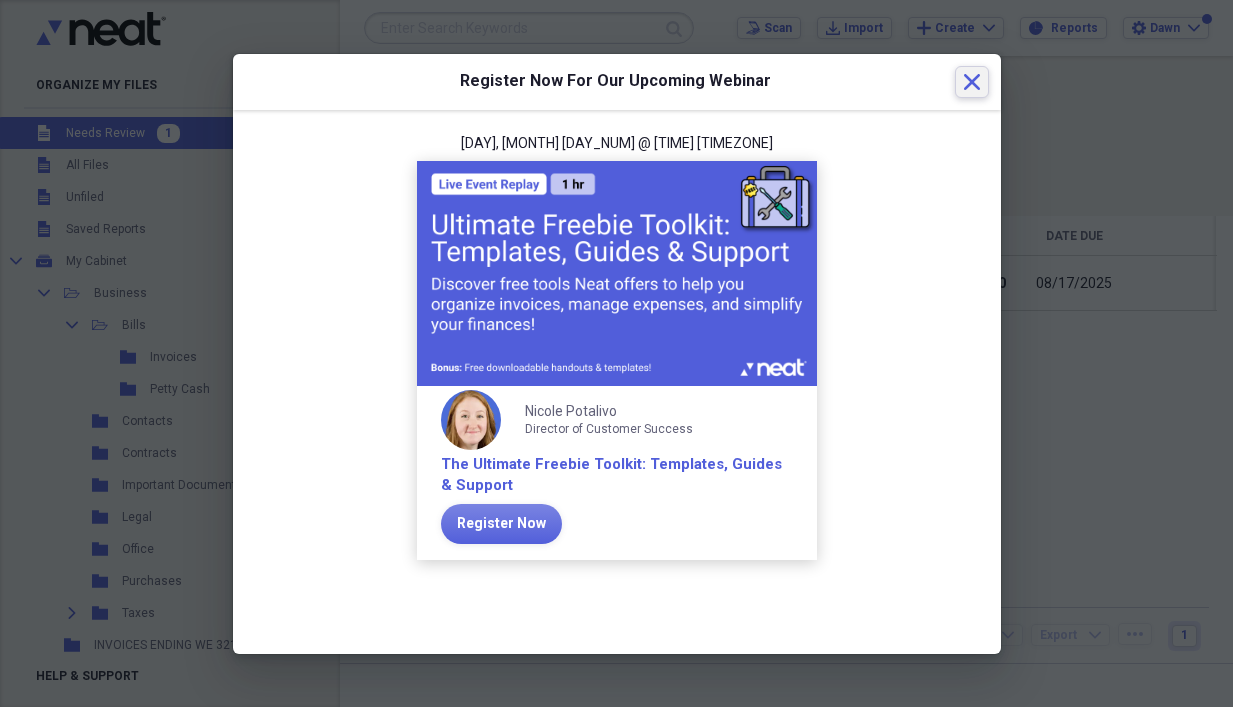 click on "Close" at bounding box center [972, 82] 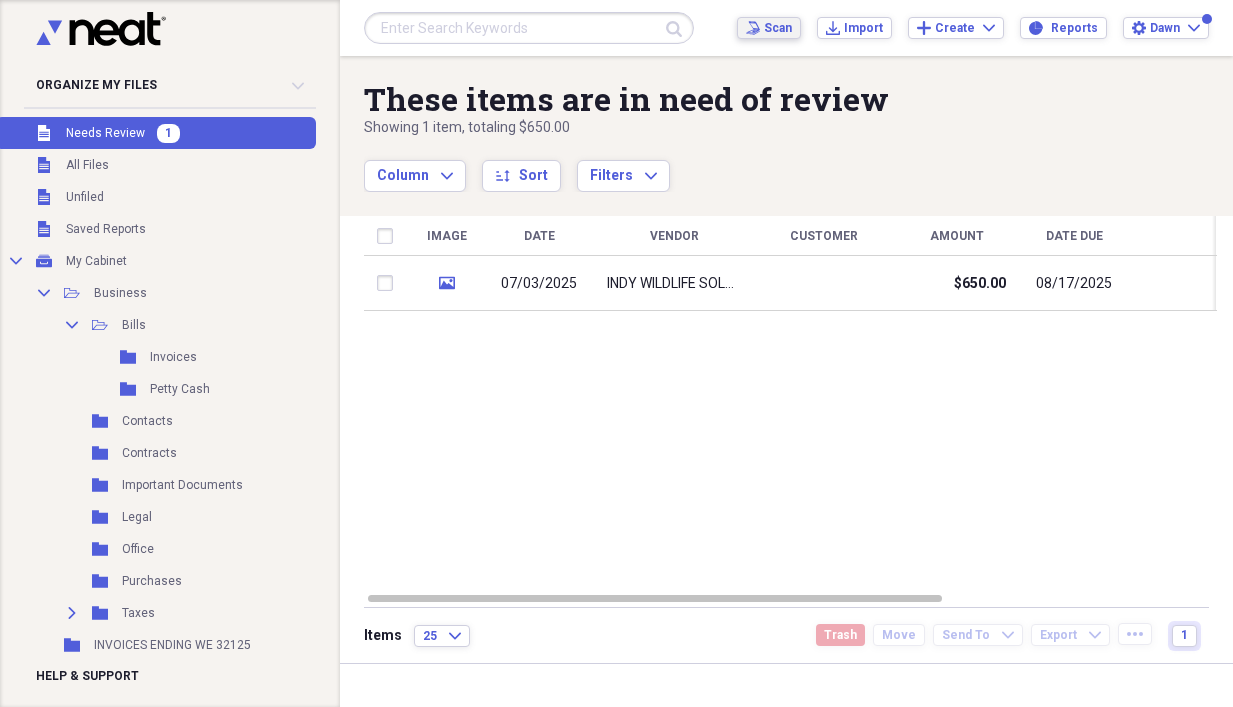 click on "Scan Scan" at bounding box center (769, 28) 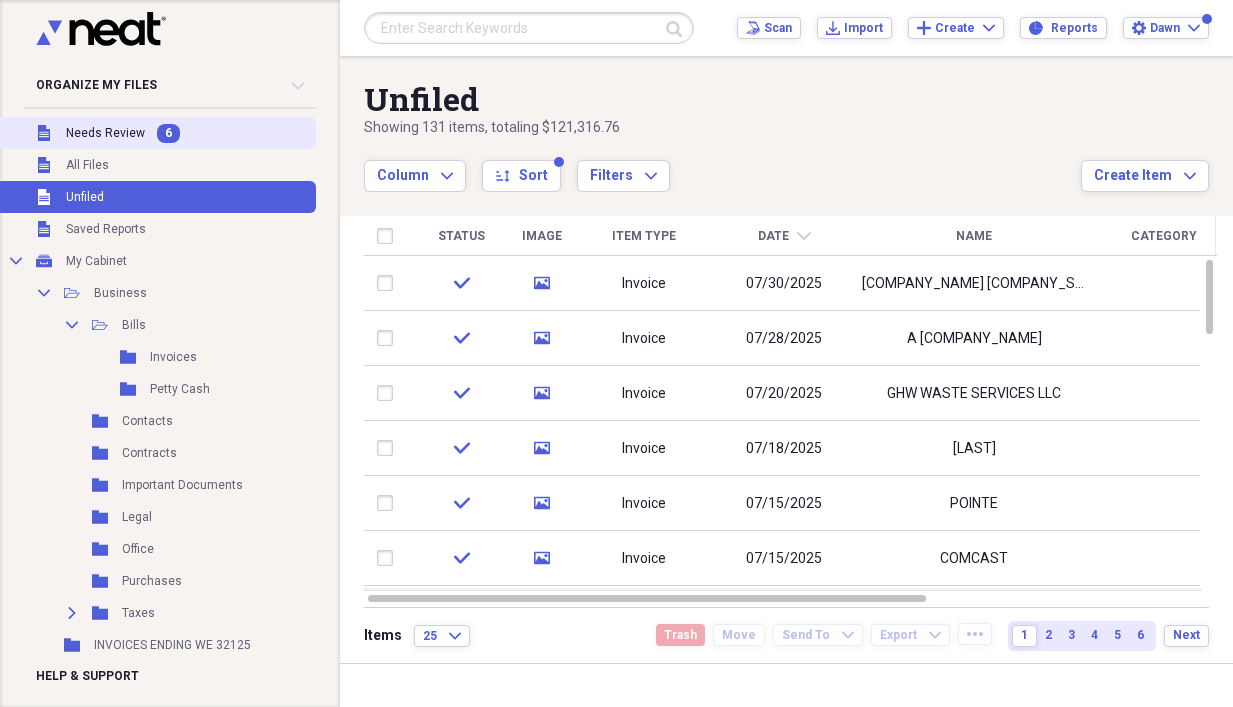 click on "Needs Review" at bounding box center [105, 133] 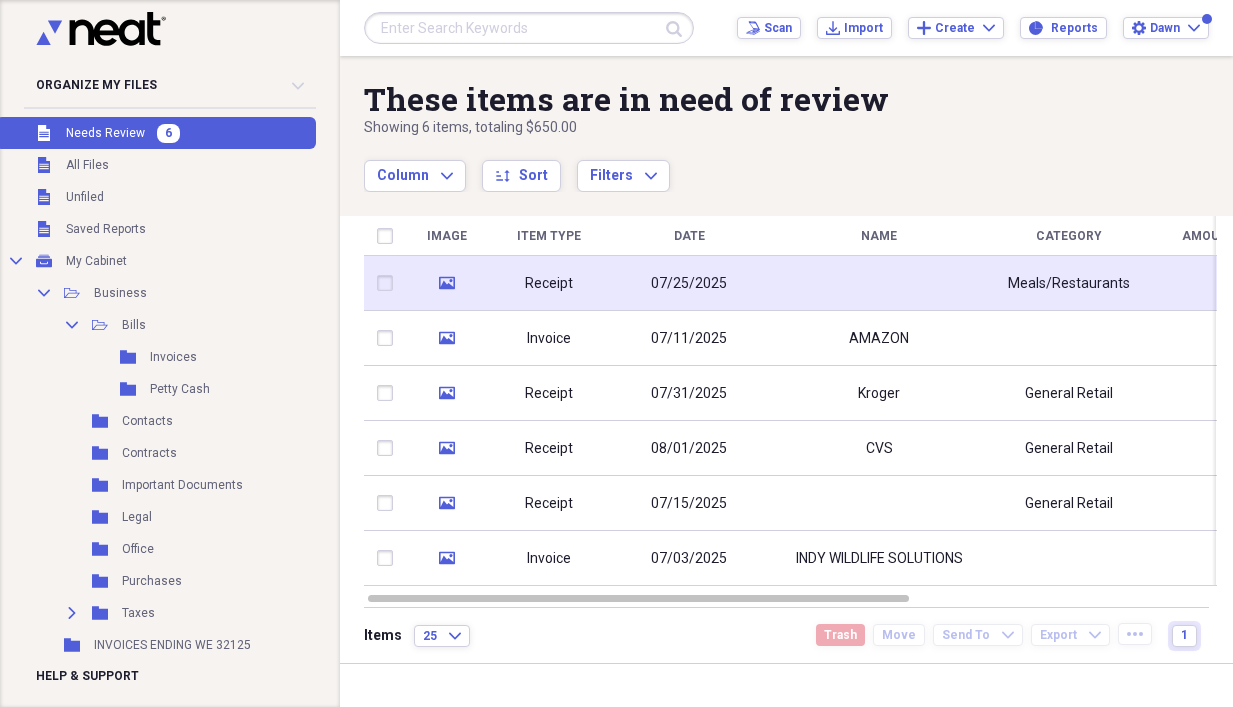 click on "Receipt" at bounding box center (549, 284) 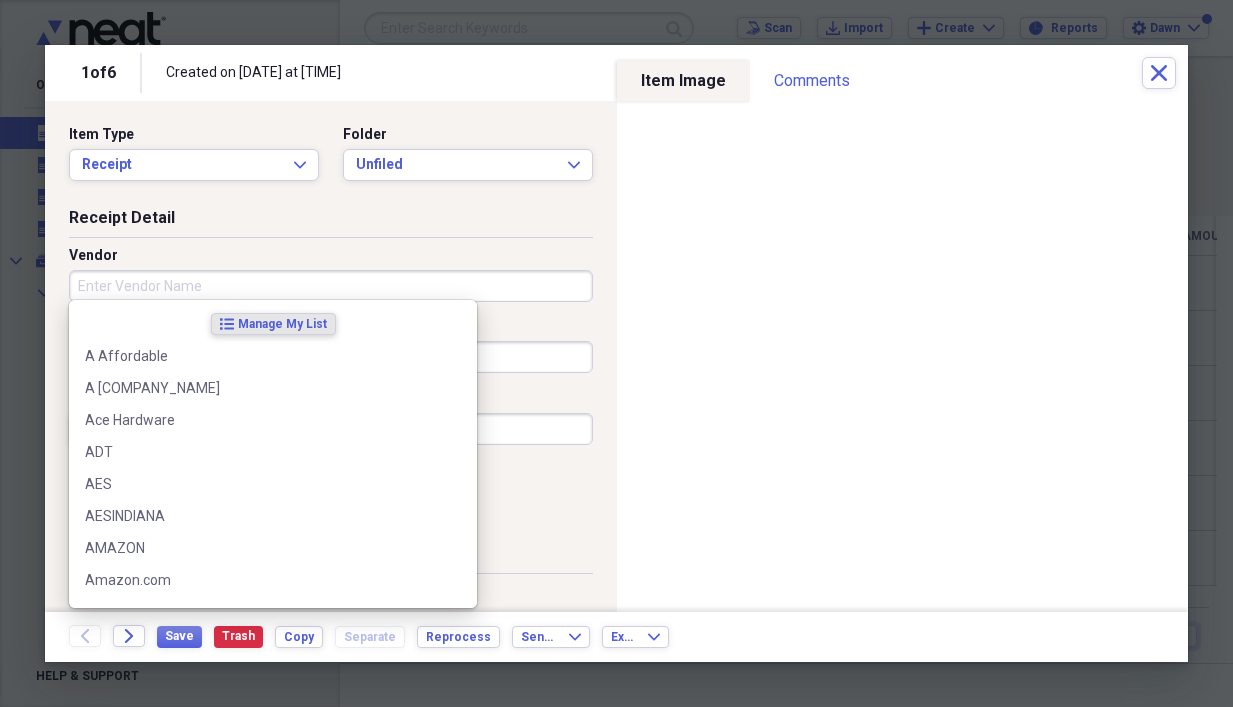 click on "Vendor" at bounding box center [331, 286] 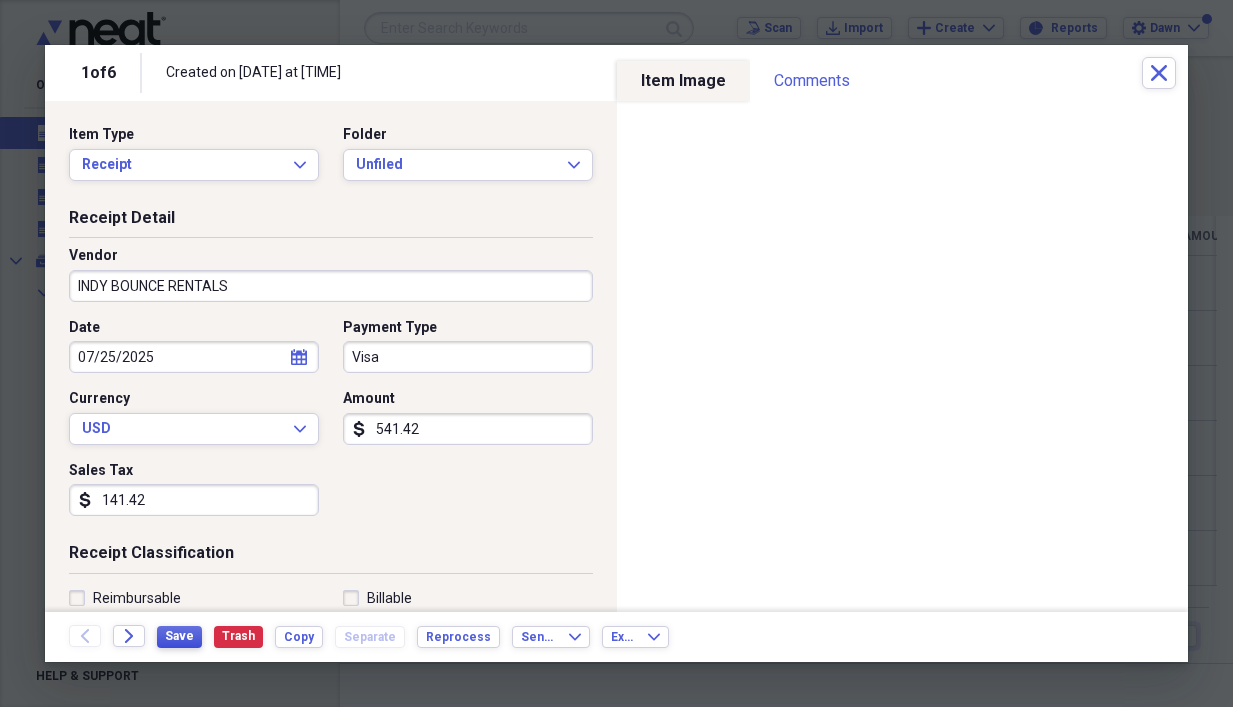 type on "INDY BOUNCE RENTALS" 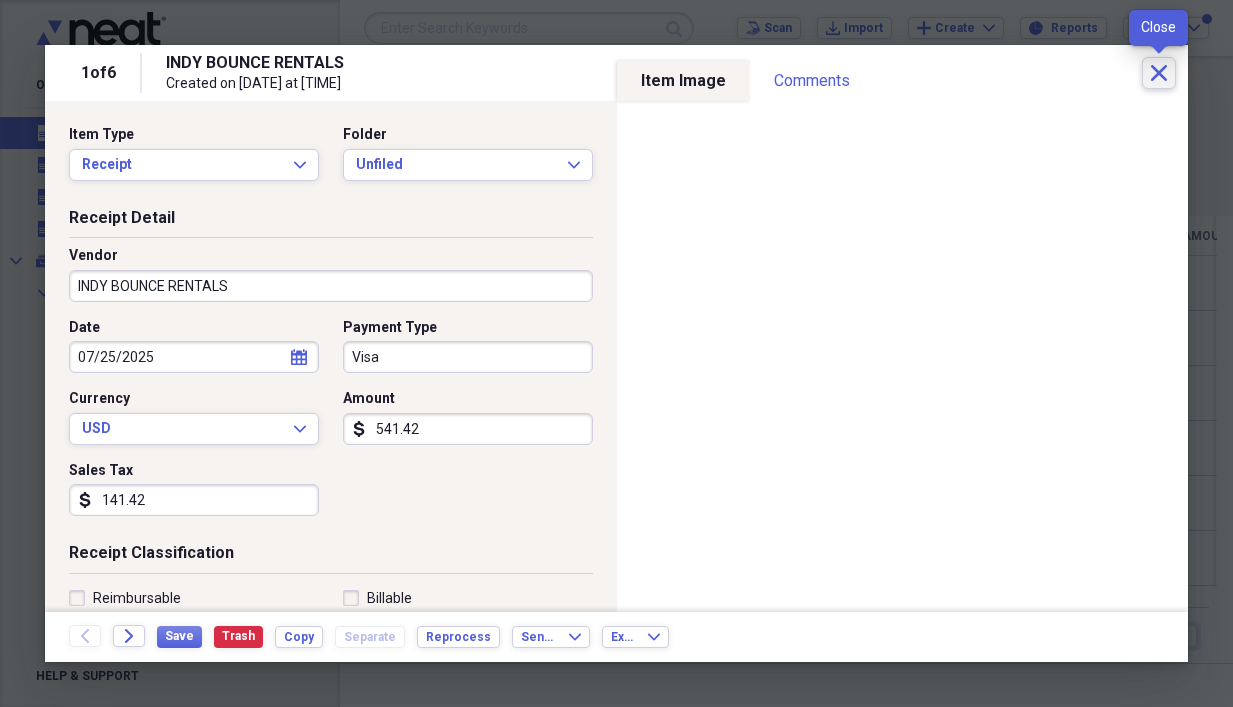 click 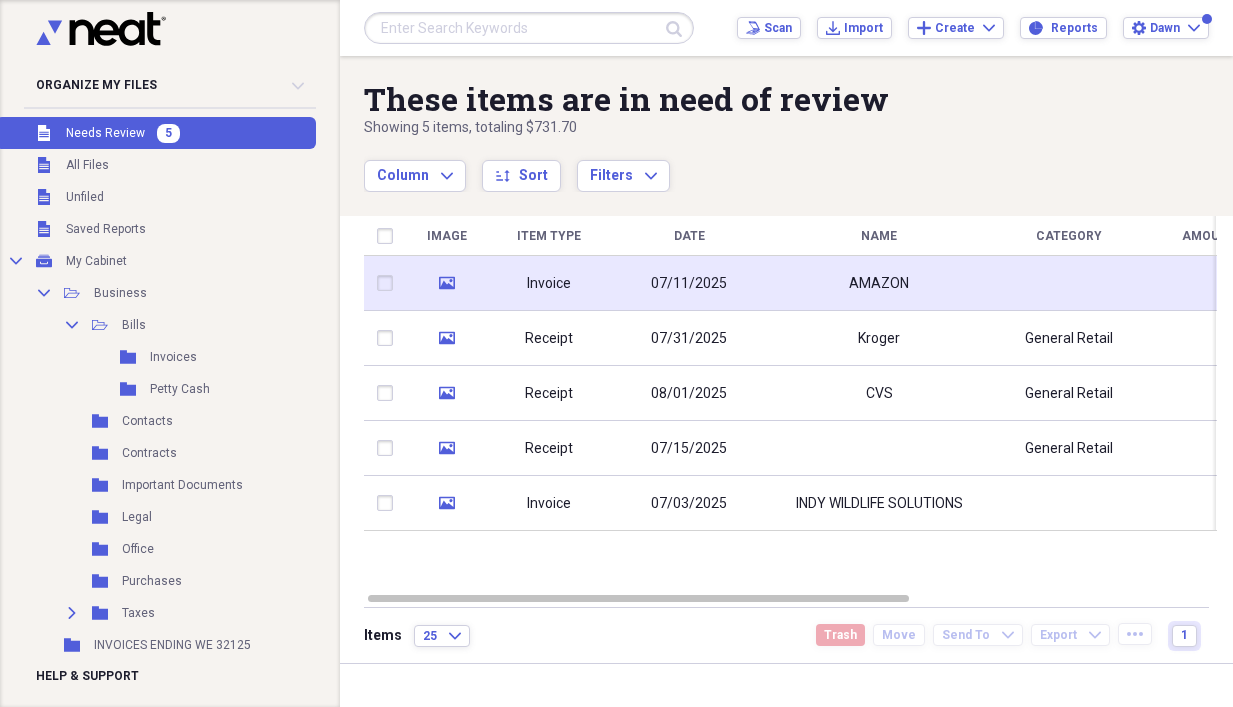 click on "Invoice" at bounding box center (549, 284) 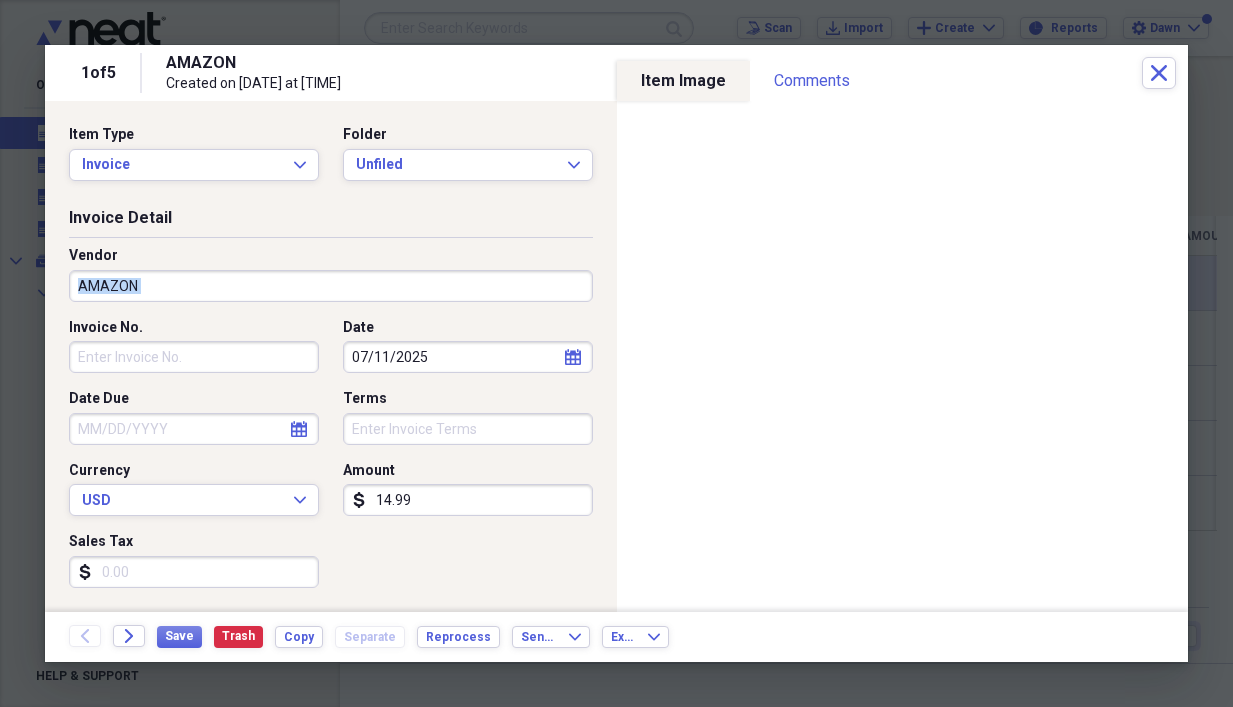 click on "Invoice Detail Vendor AMAZON Invoice No. Date [DATE] calendar Calendar Date Due calendar Calendar Terms Currency USD Expand Amount dollar-sign [PRICE] Sales Tax dollar-sign" at bounding box center (331, 410) 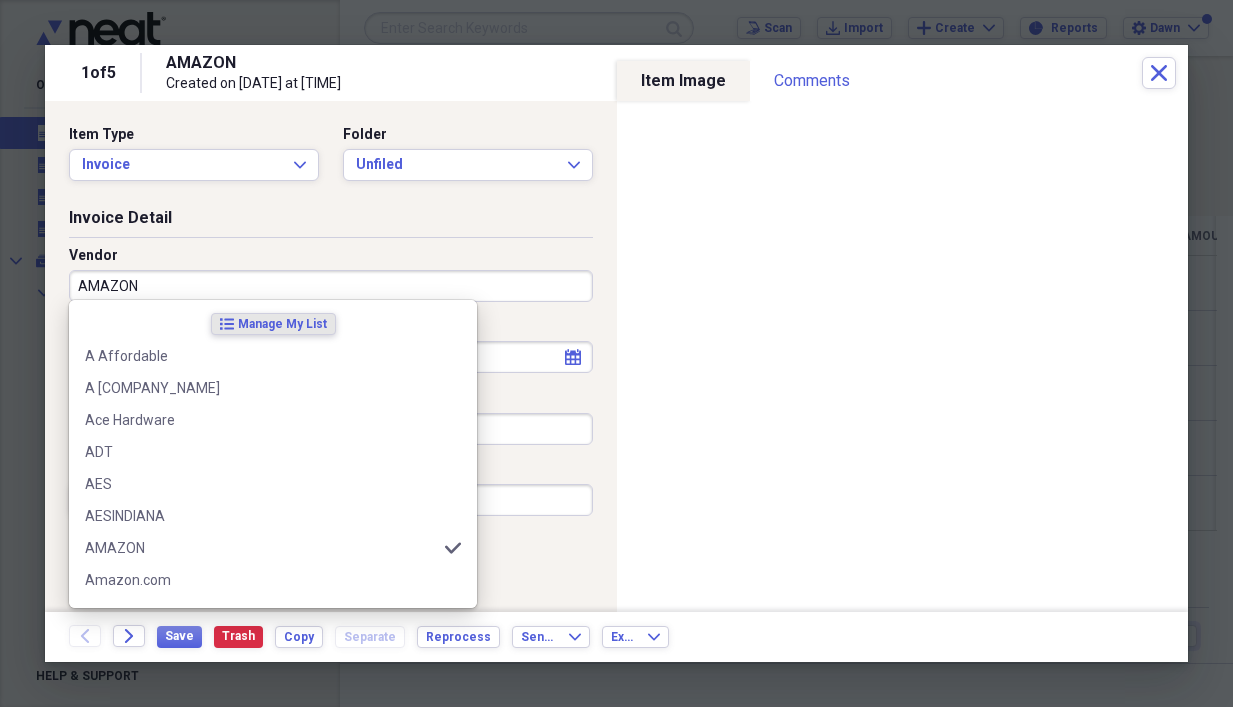 click on "AMAZON" at bounding box center (331, 286) 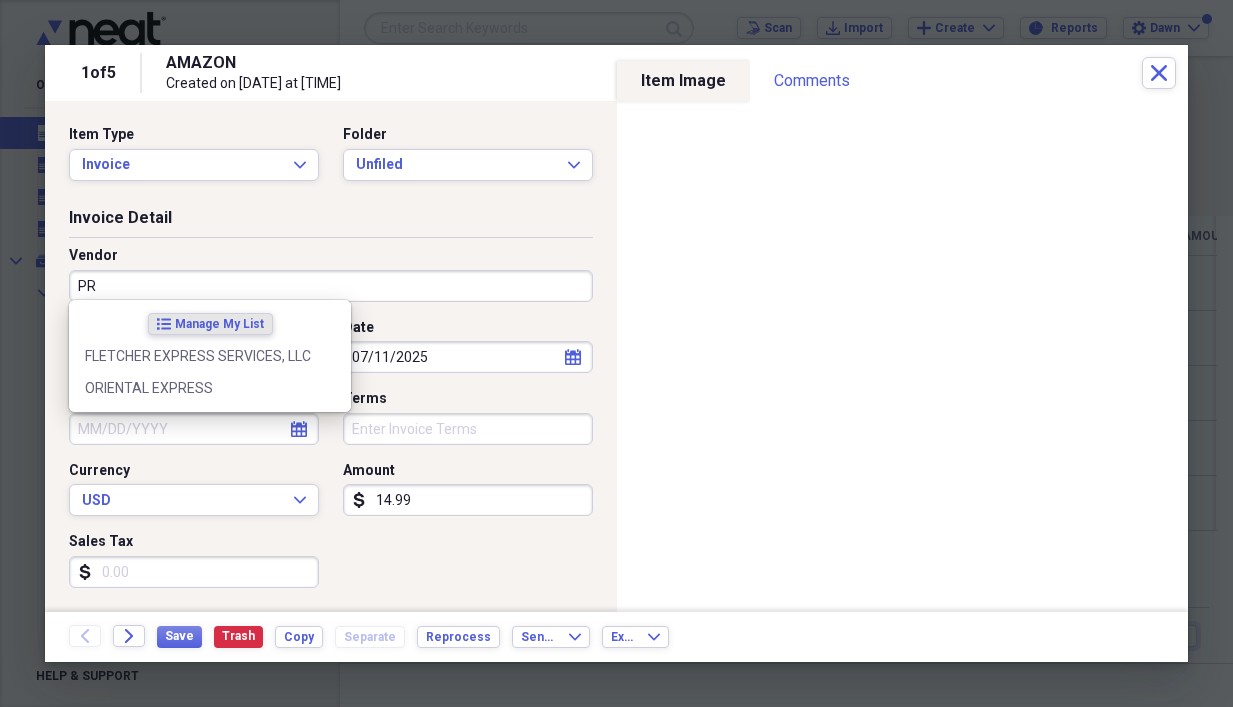 type on "P" 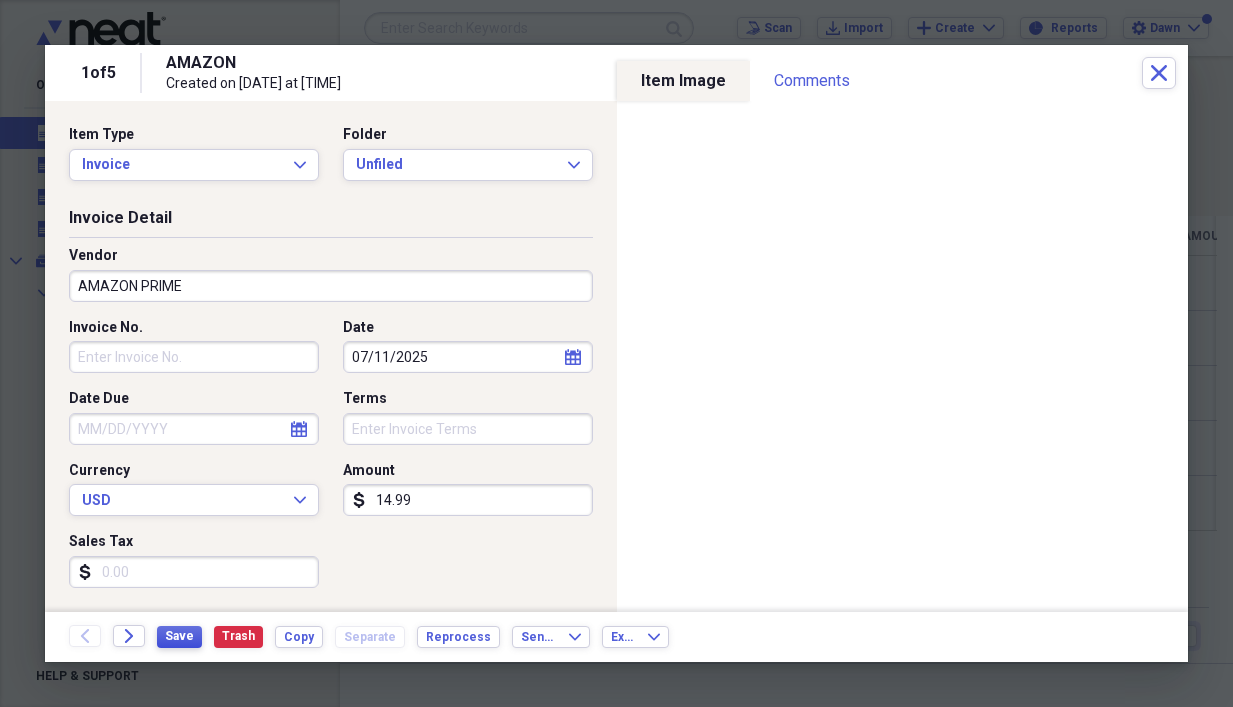 click on "Save" at bounding box center (179, 636) 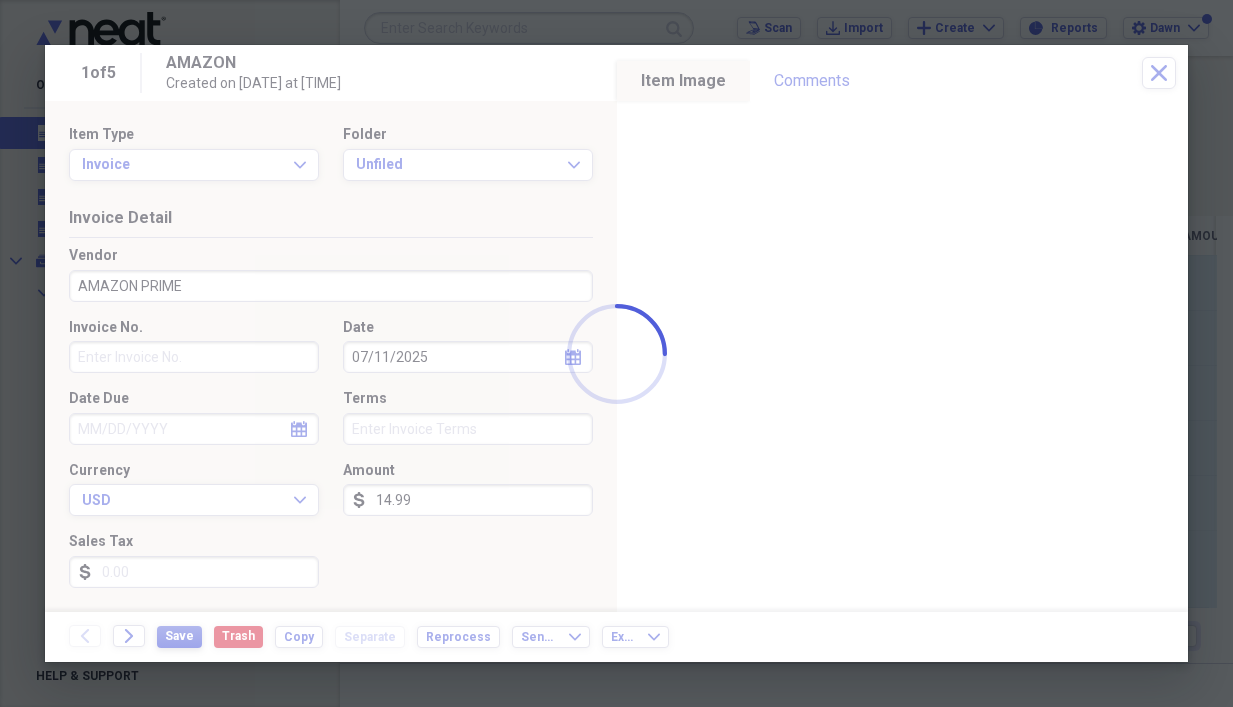 type on "AMAZON PRIME" 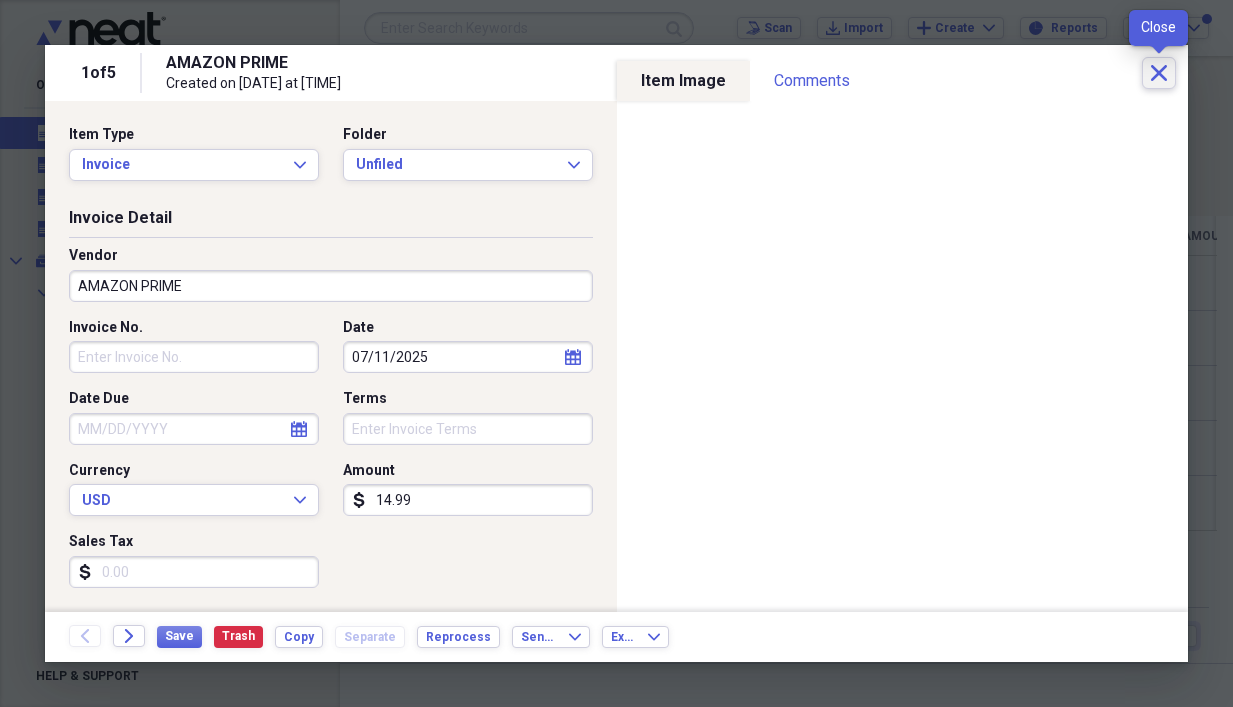 click on "Close" 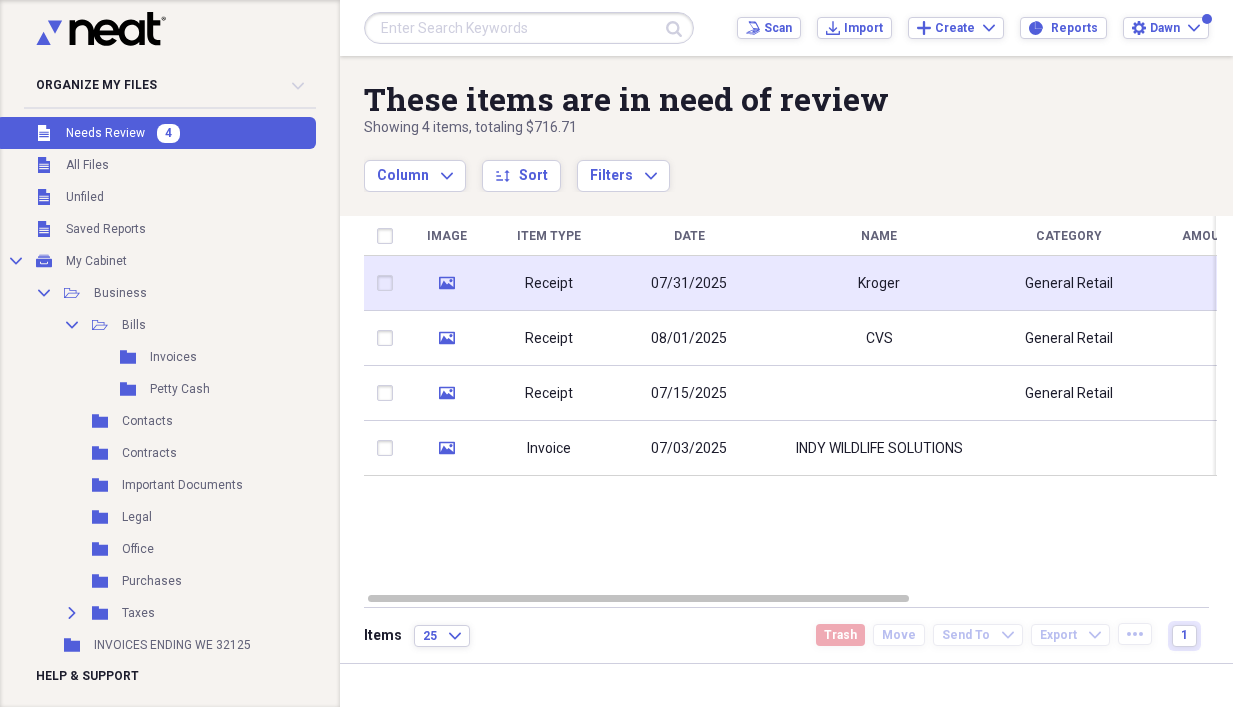 click on "Receipt" at bounding box center [549, 284] 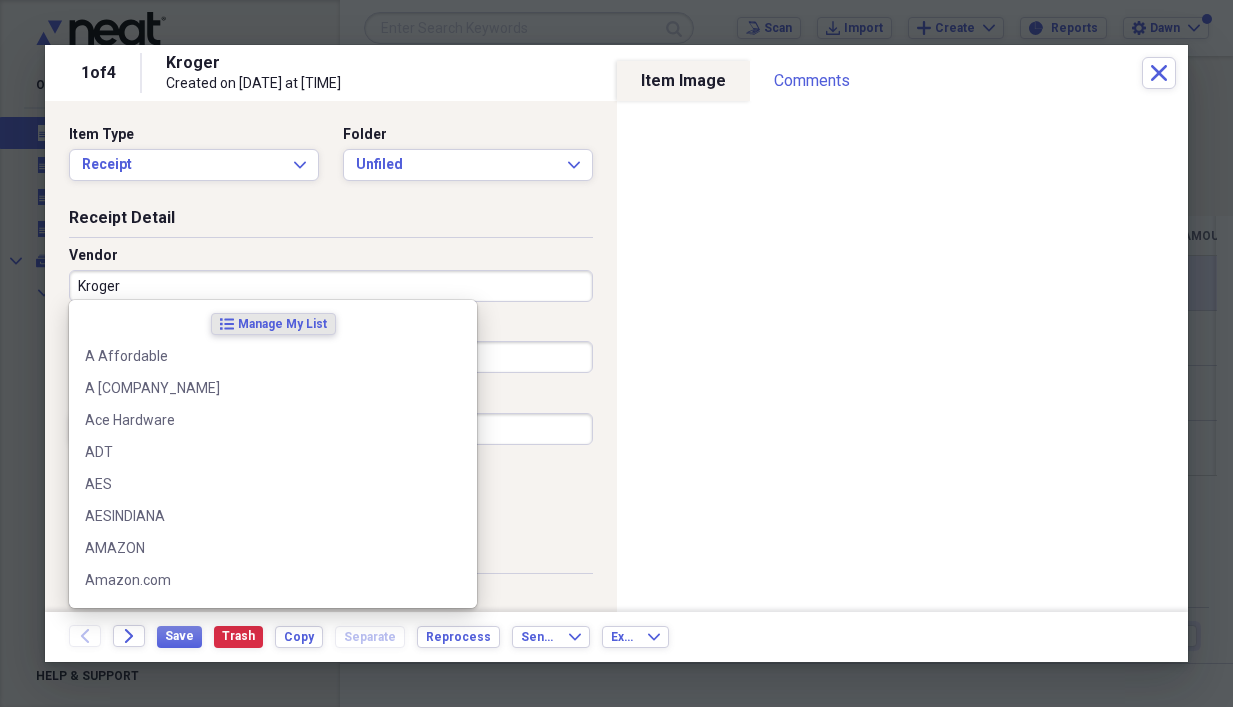 click on "Kroger" at bounding box center (331, 286) 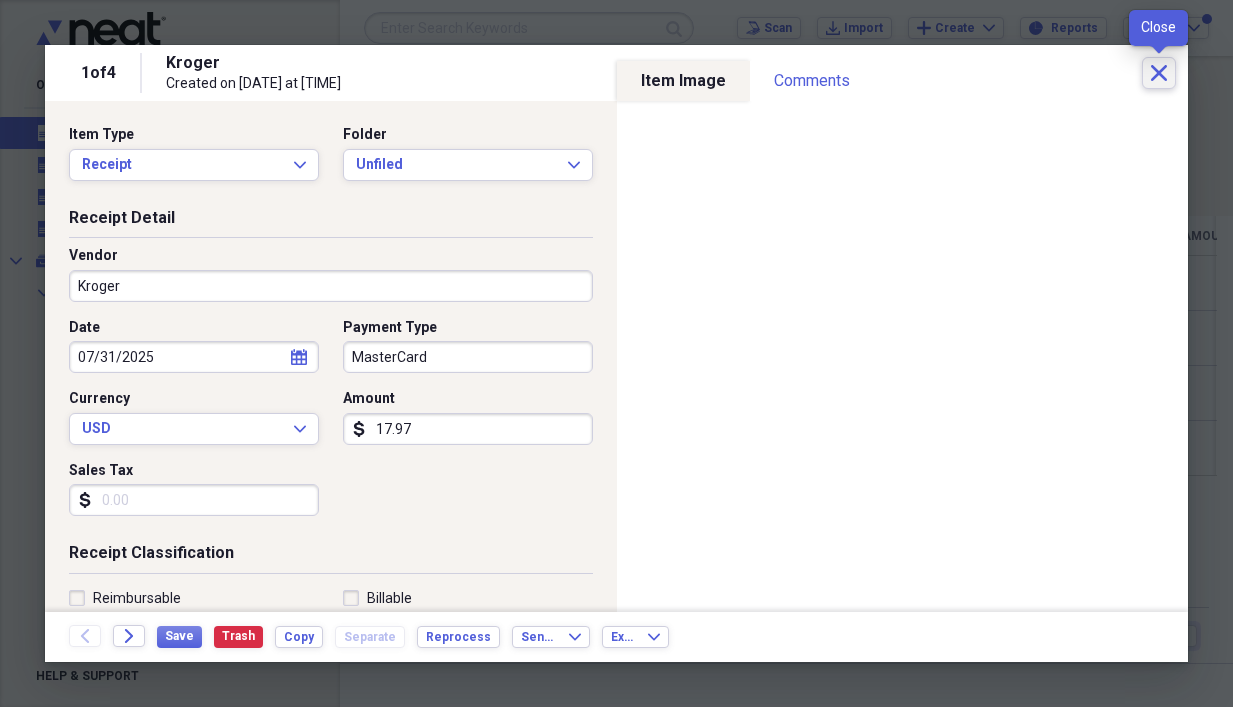 click on "Close" 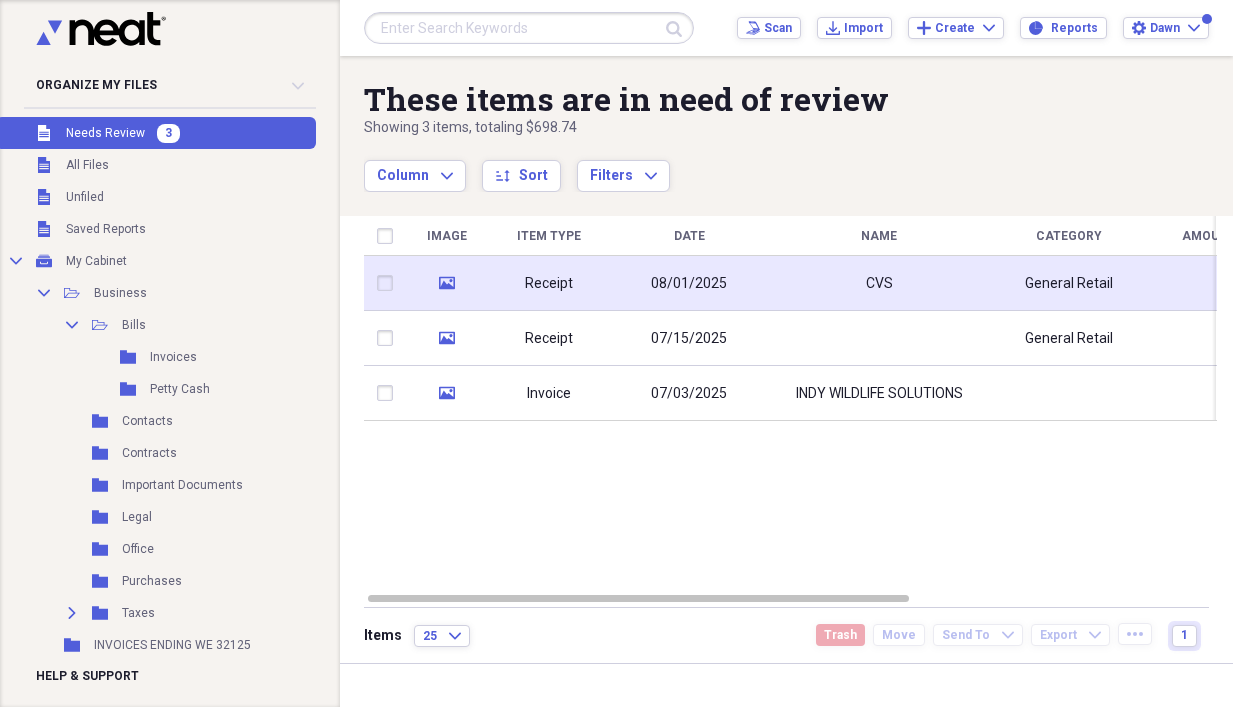 click on "Receipt" at bounding box center [549, 284] 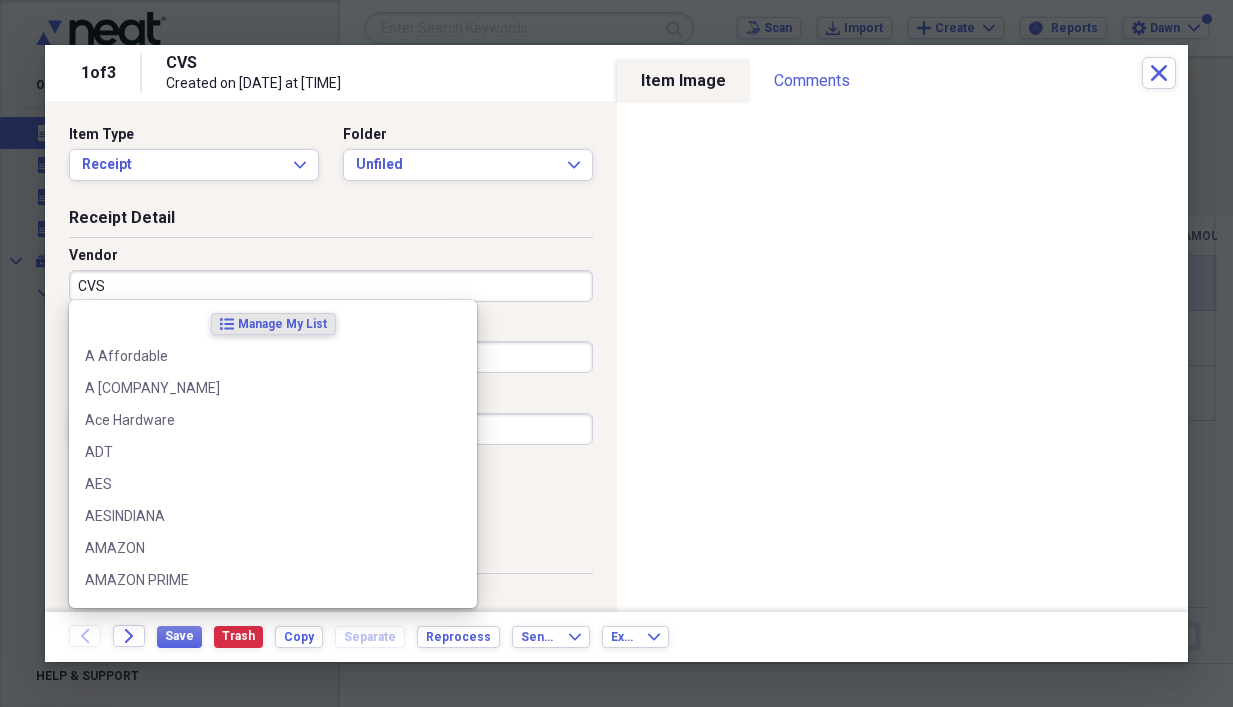 click on "CVS" at bounding box center (331, 286) 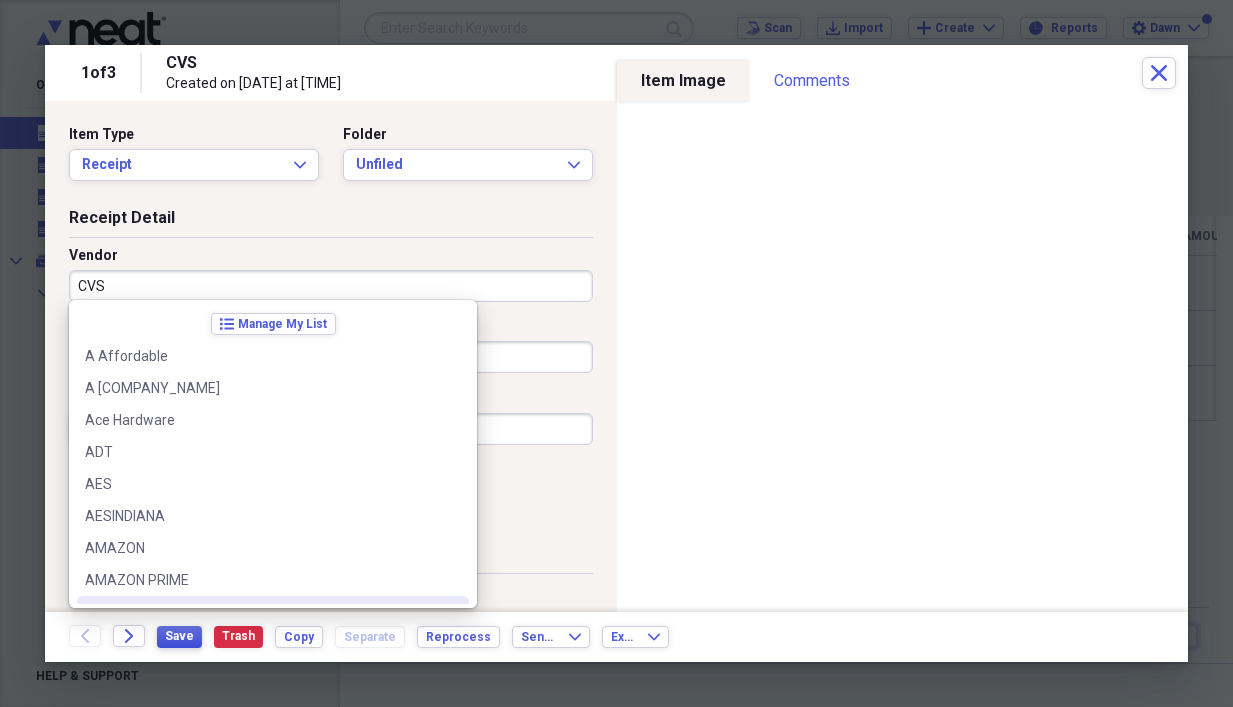 click on "Save" at bounding box center (179, 636) 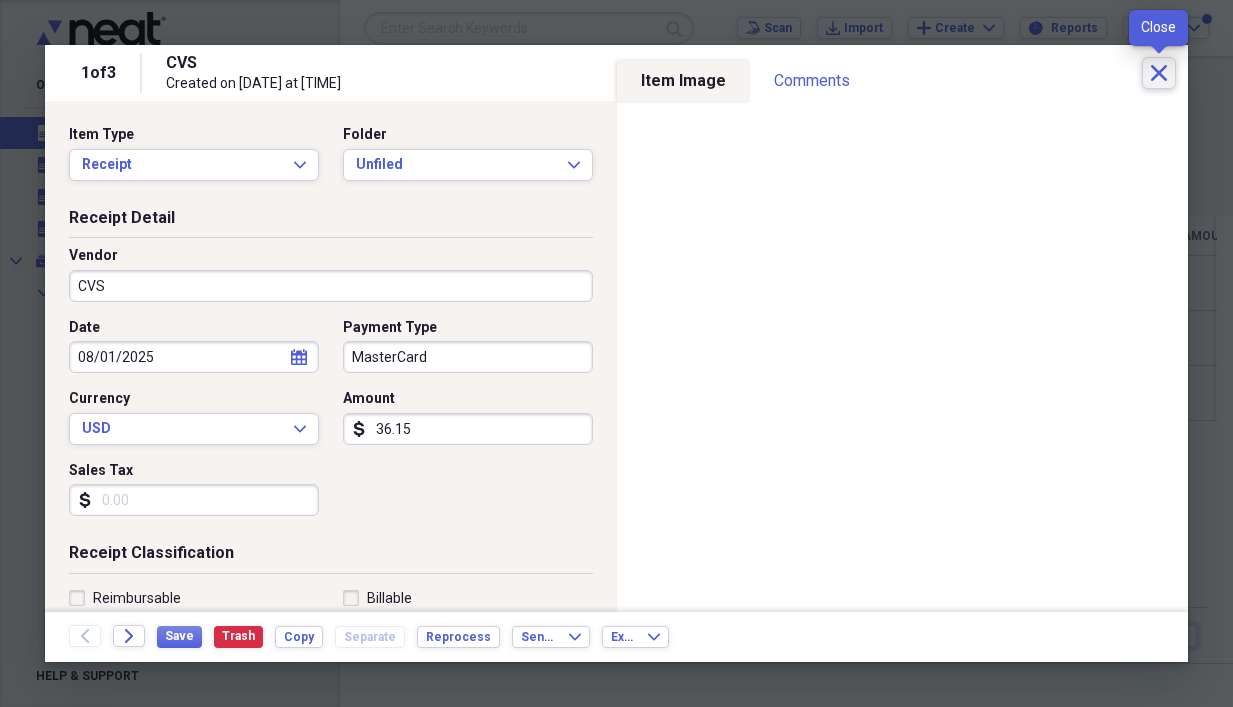 click on "Close" at bounding box center [1159, 73] 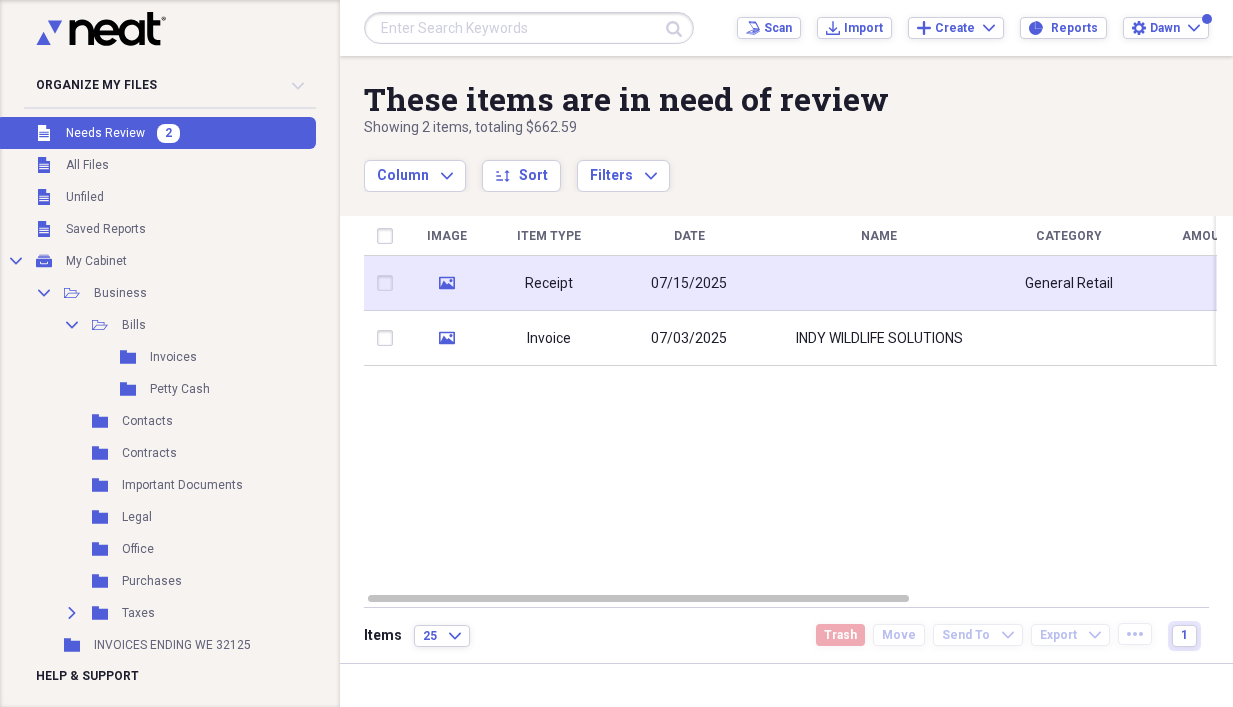 click on "Receipt" at bounding box center (549, 284) 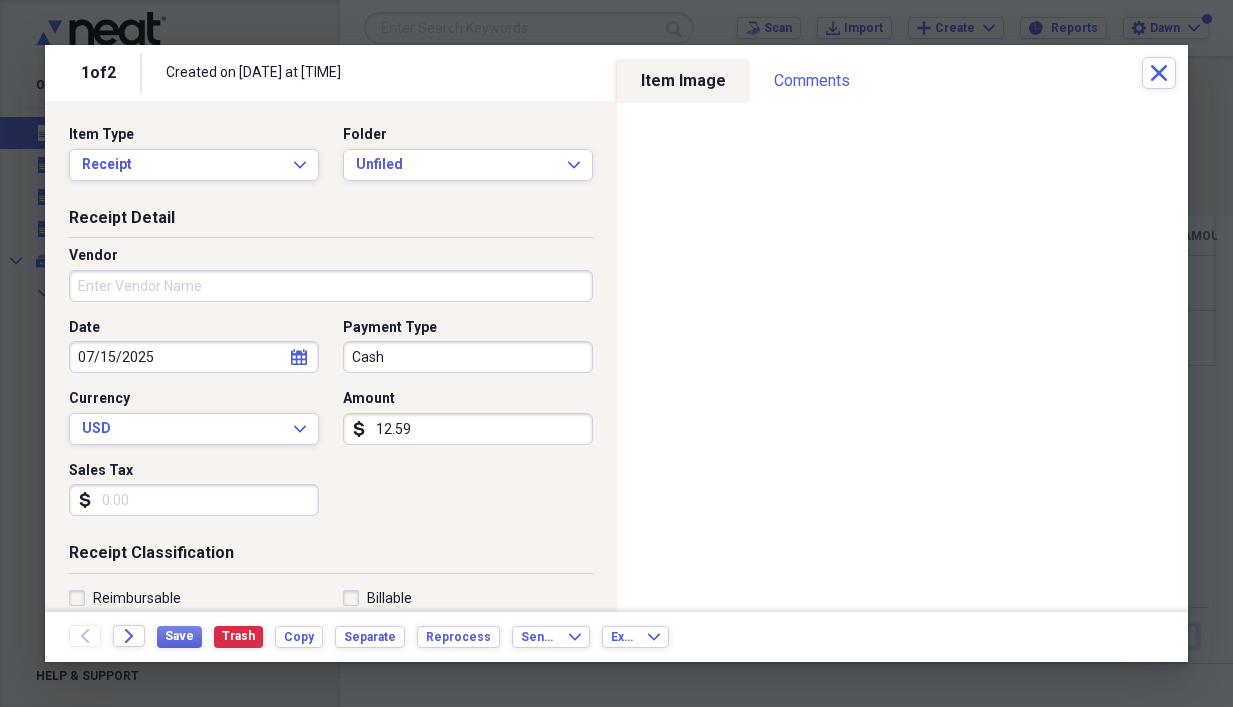 click on "Vendor" at bounding box center [331, 286] 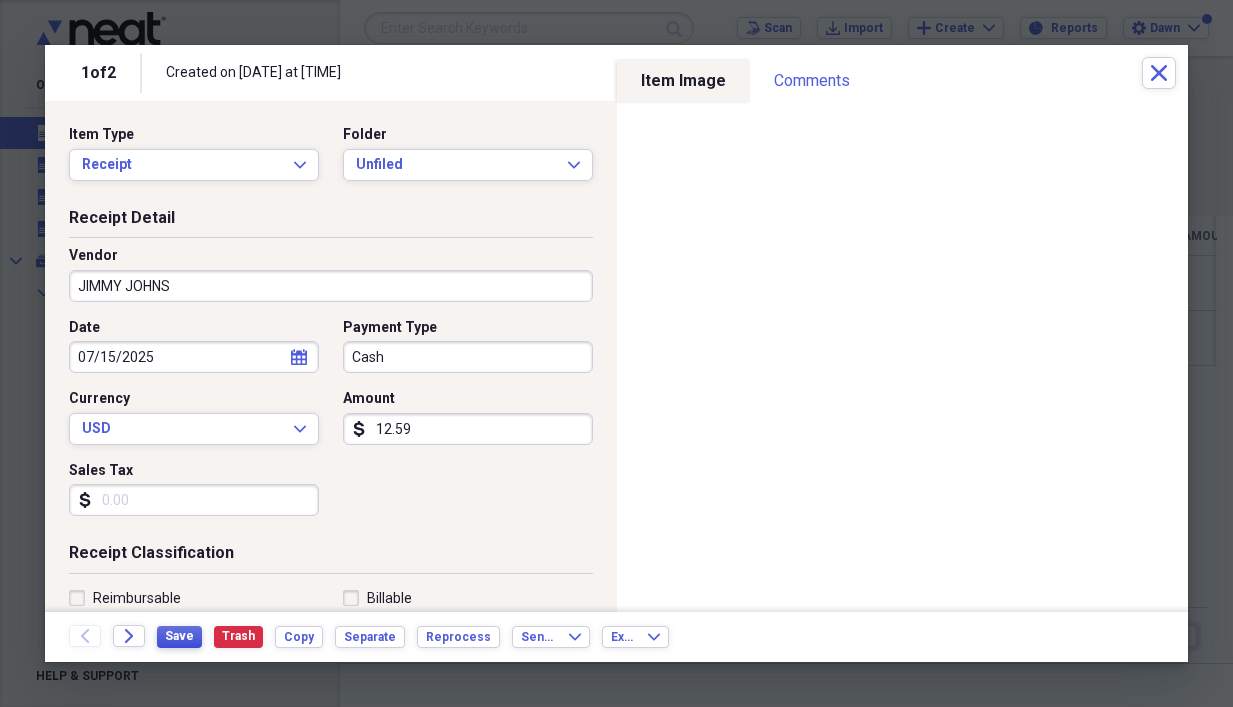 type on "JIMMY JOHNS" 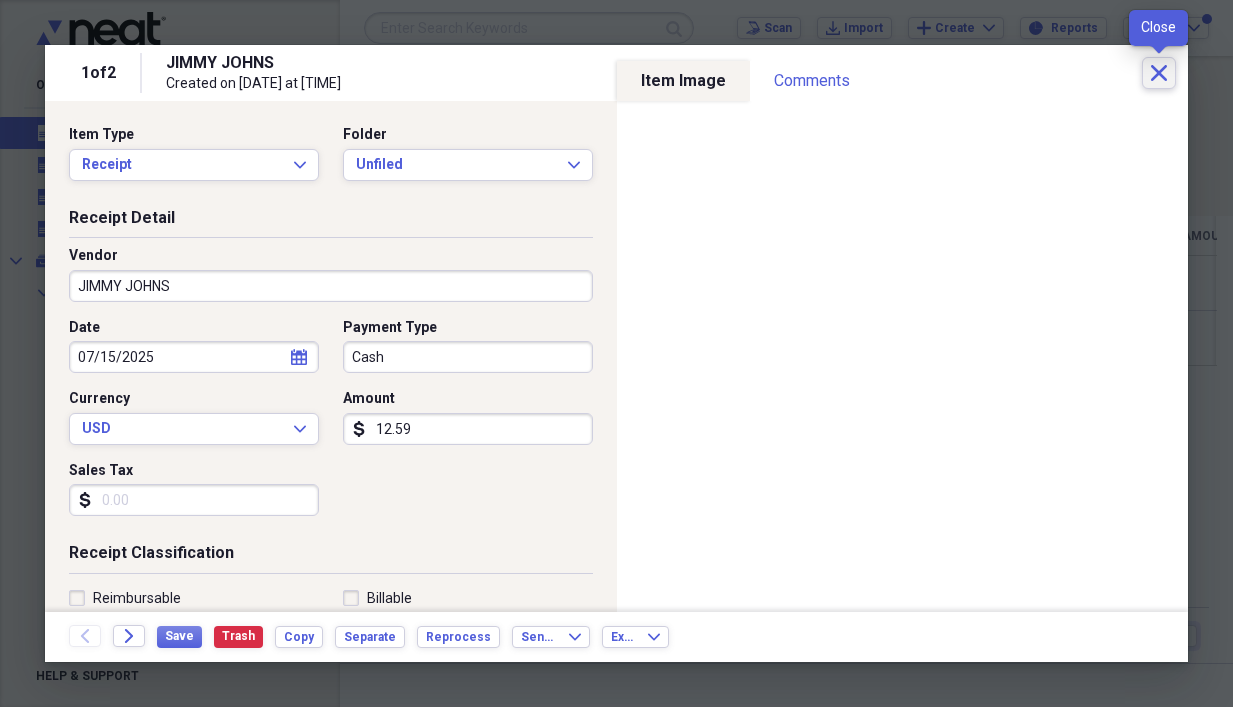 click 